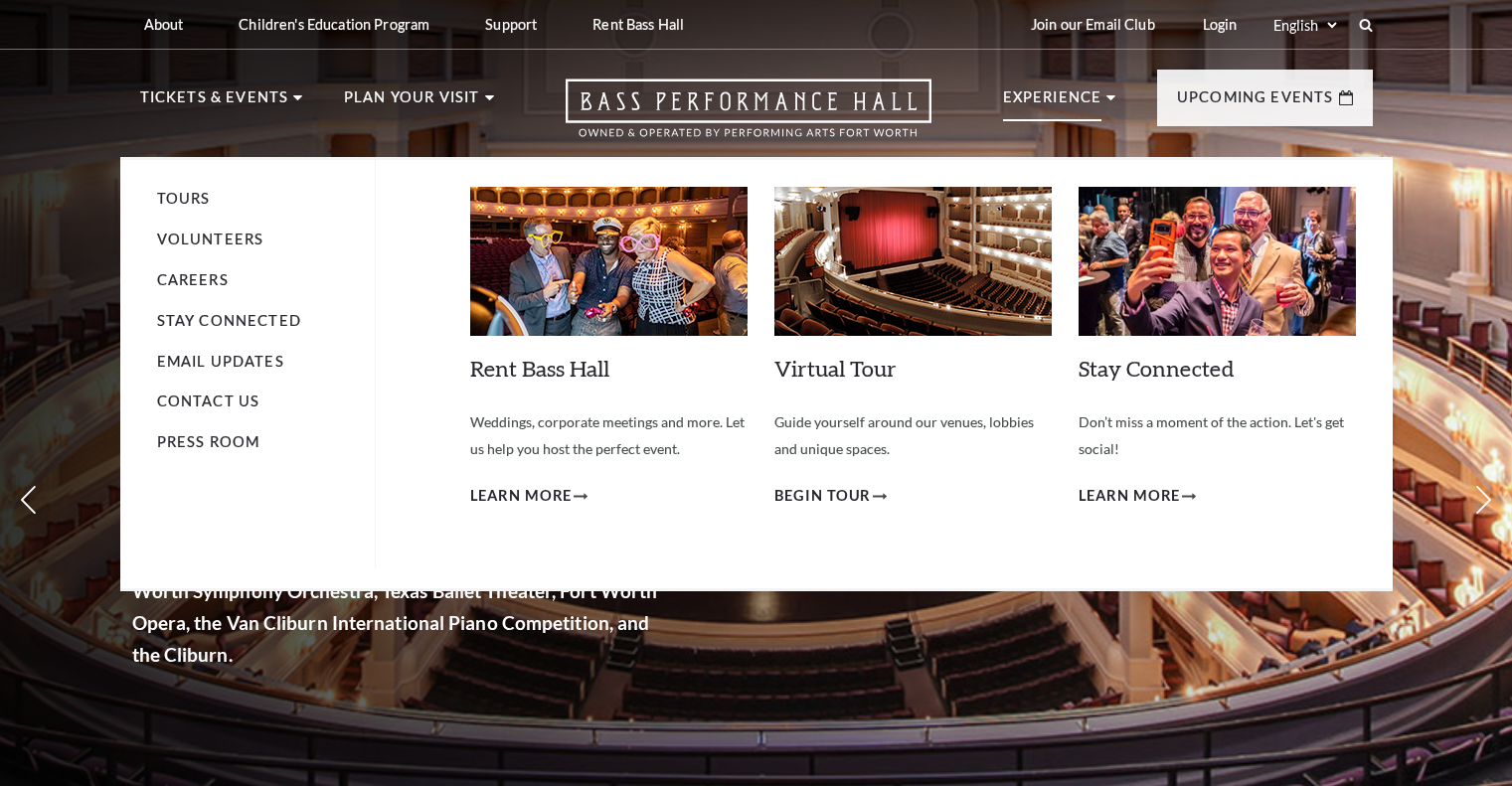 scroll, scrollTop: 0, scrollLeft: 0, axis: both 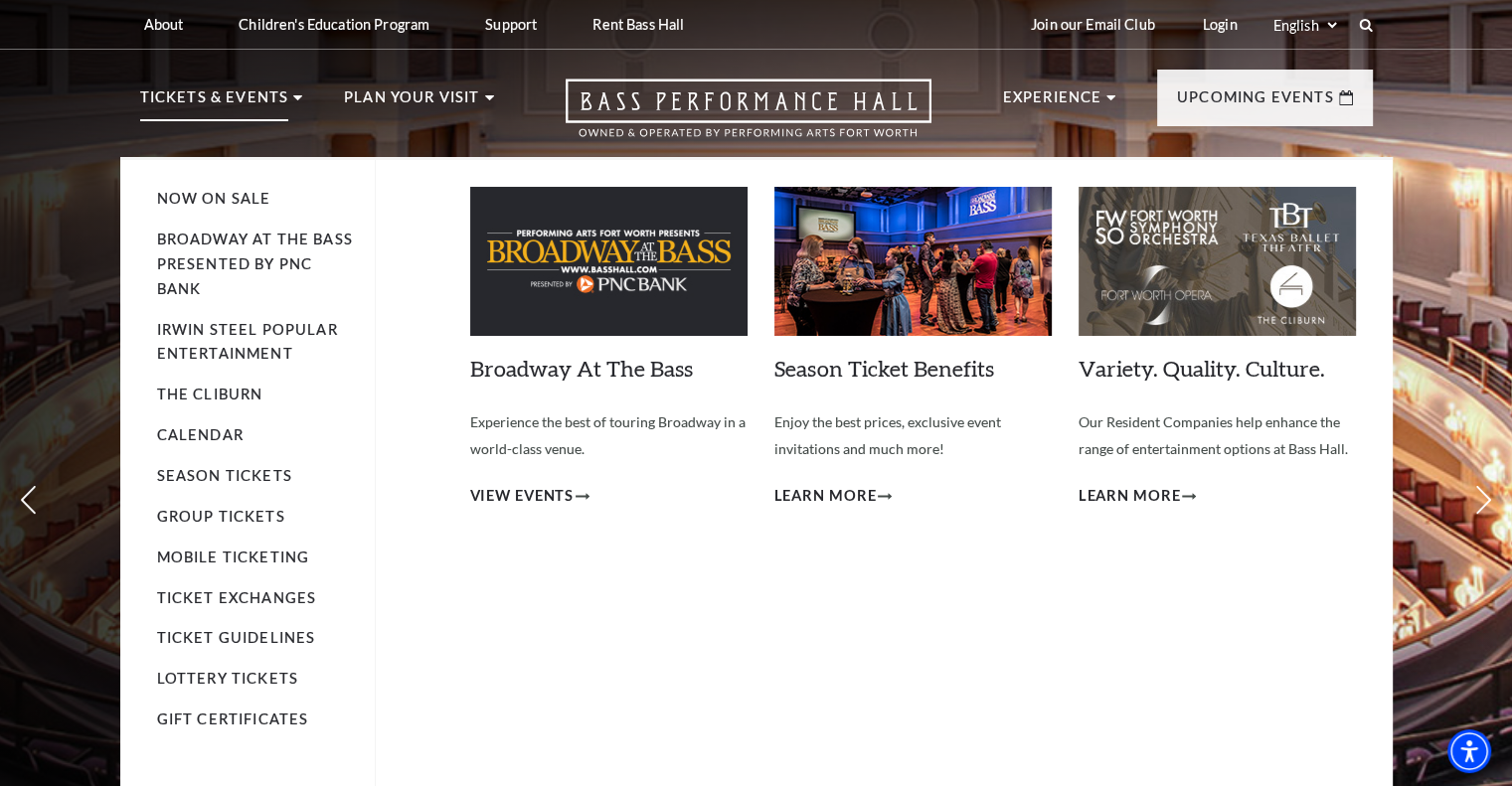 click at bounding box center [608, 261] 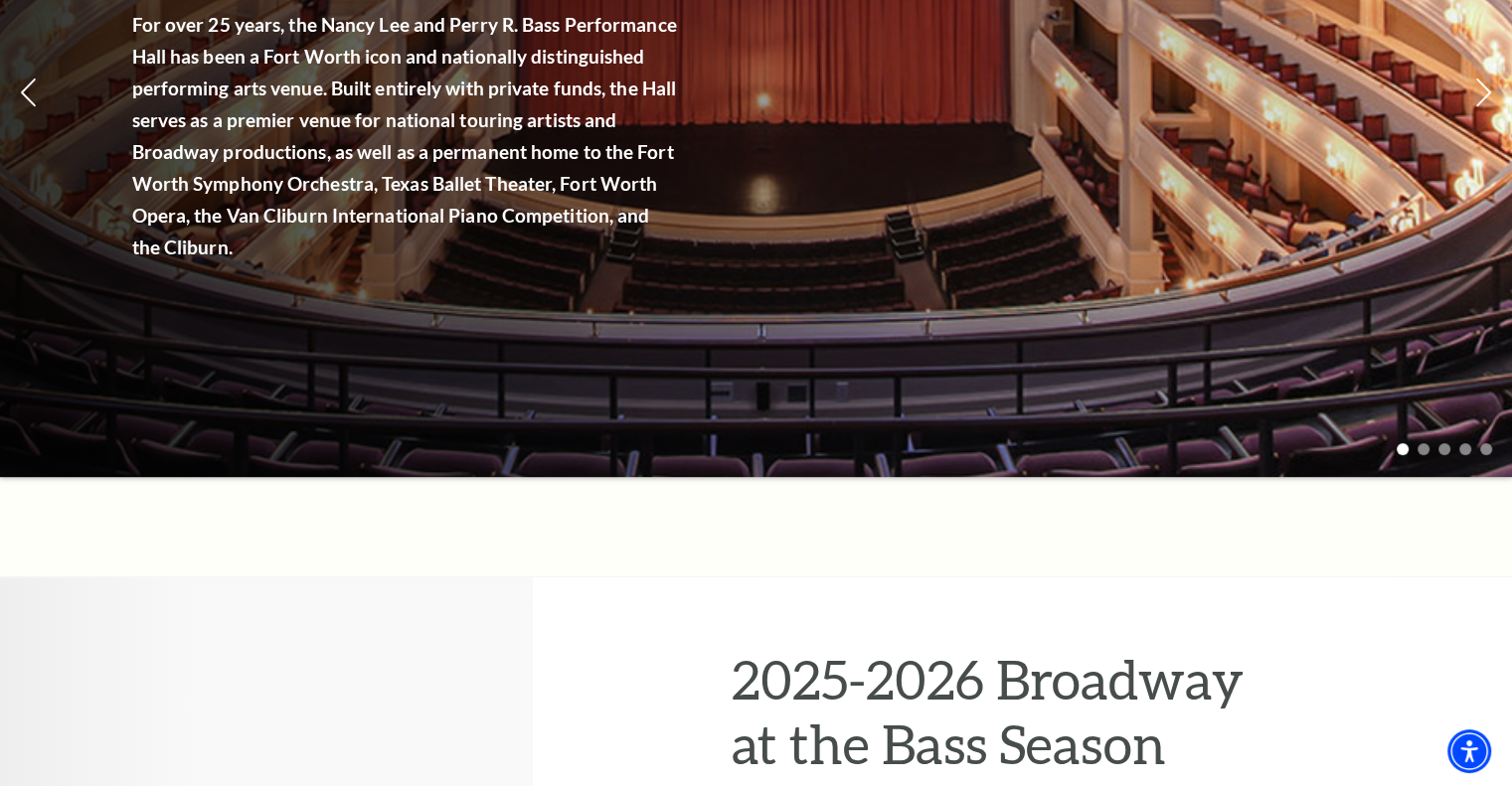 scroll, scrollTop: 0, scrollLeft: 0, axis: both 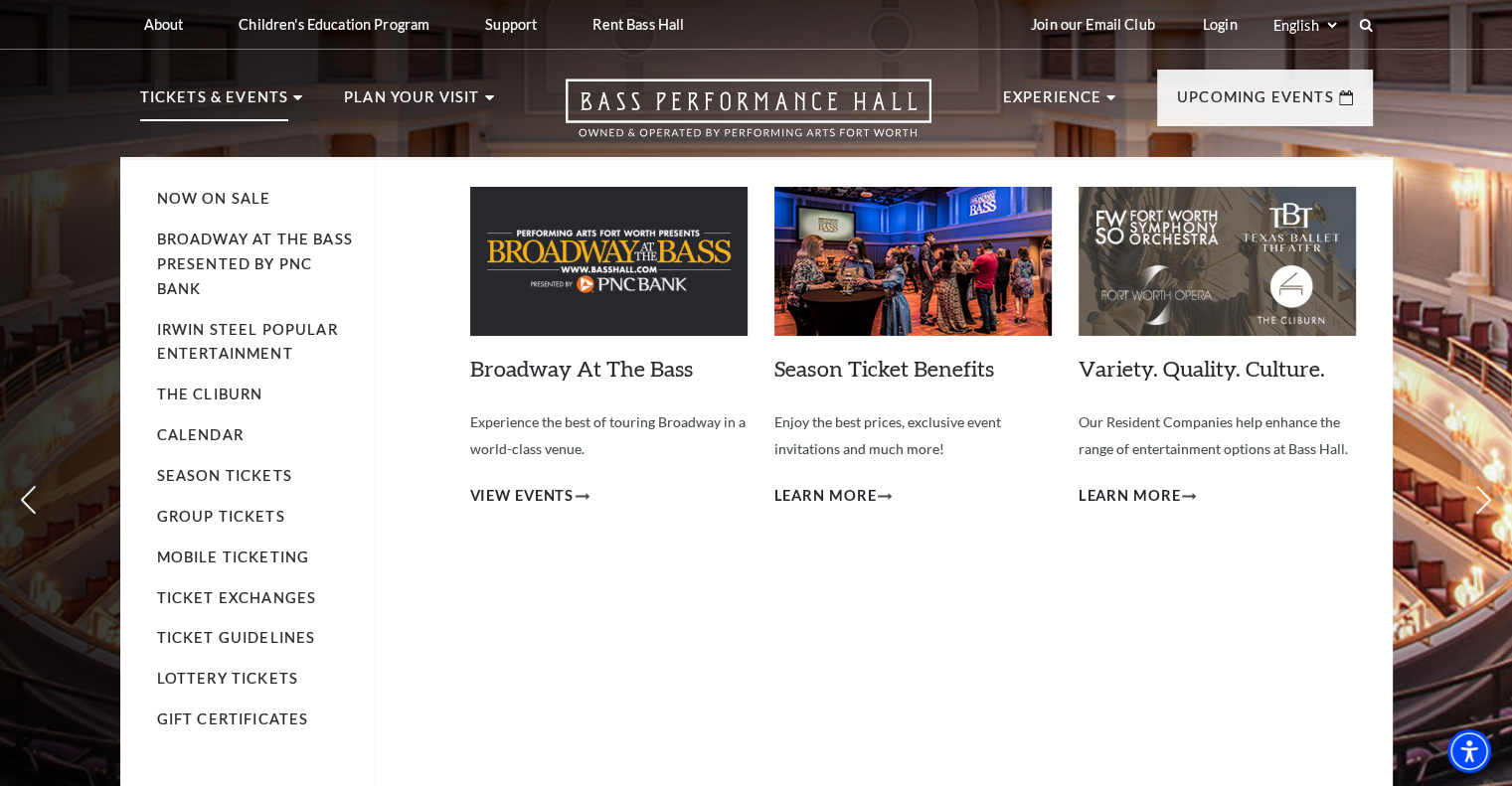 click on "Broadway At The Bass presented by PNC Bank" at bounding box center [255, 264] 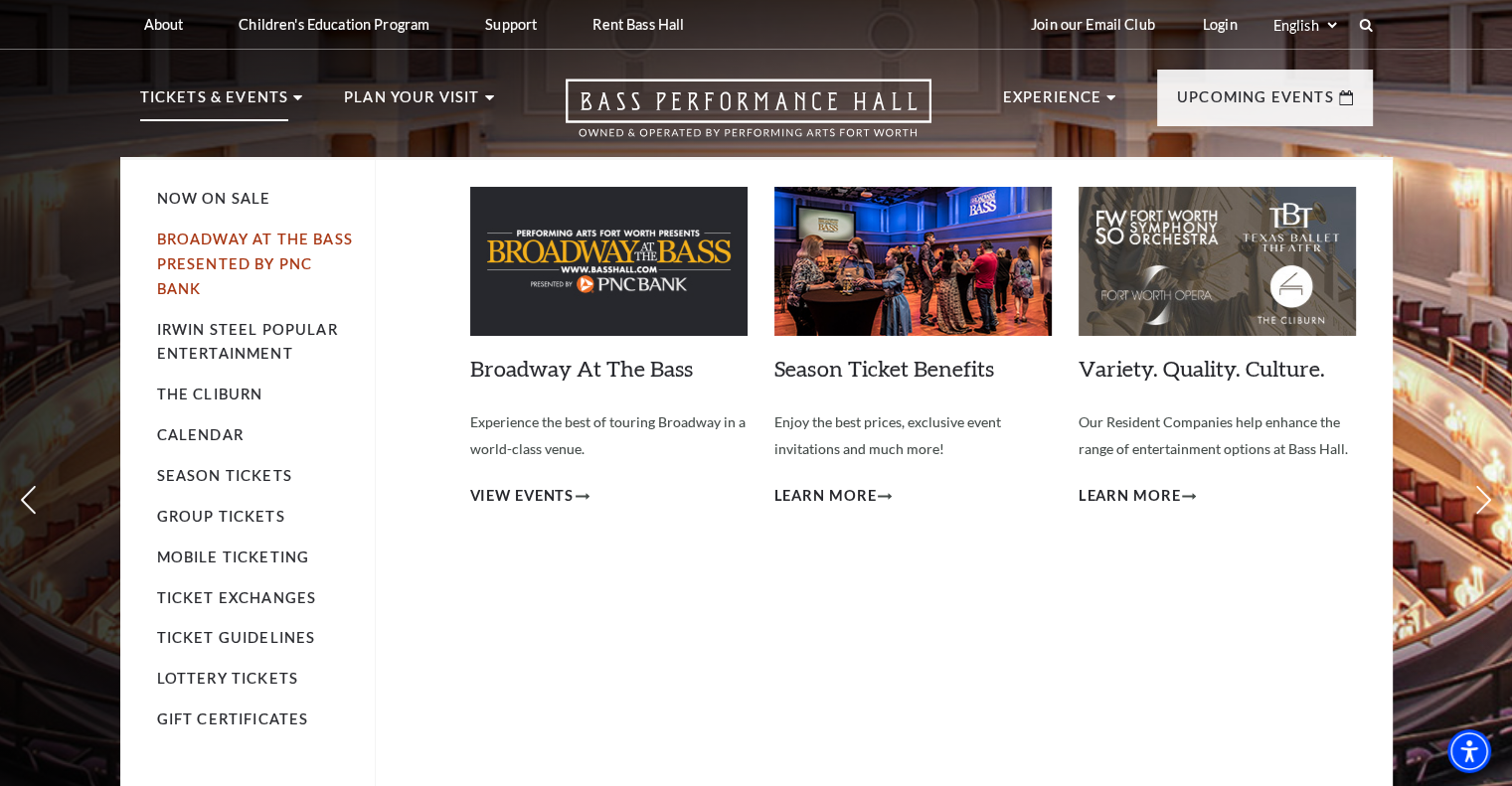 click on "Broadway At The Bass presented by PNC Bank" at bounding box center (254, 263) 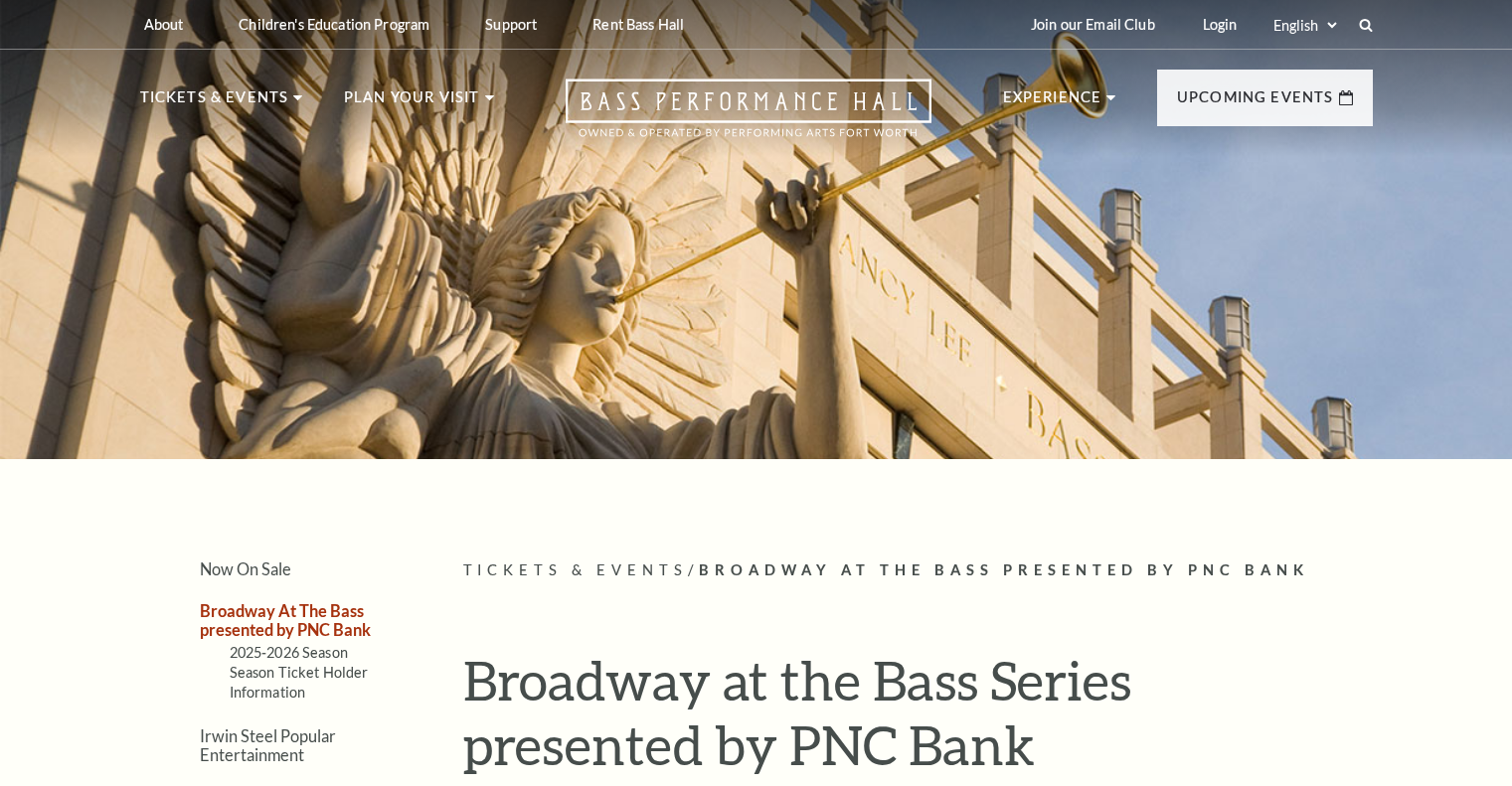 scroll, scrollTop: 0, scrollLeft: 0, axis: both 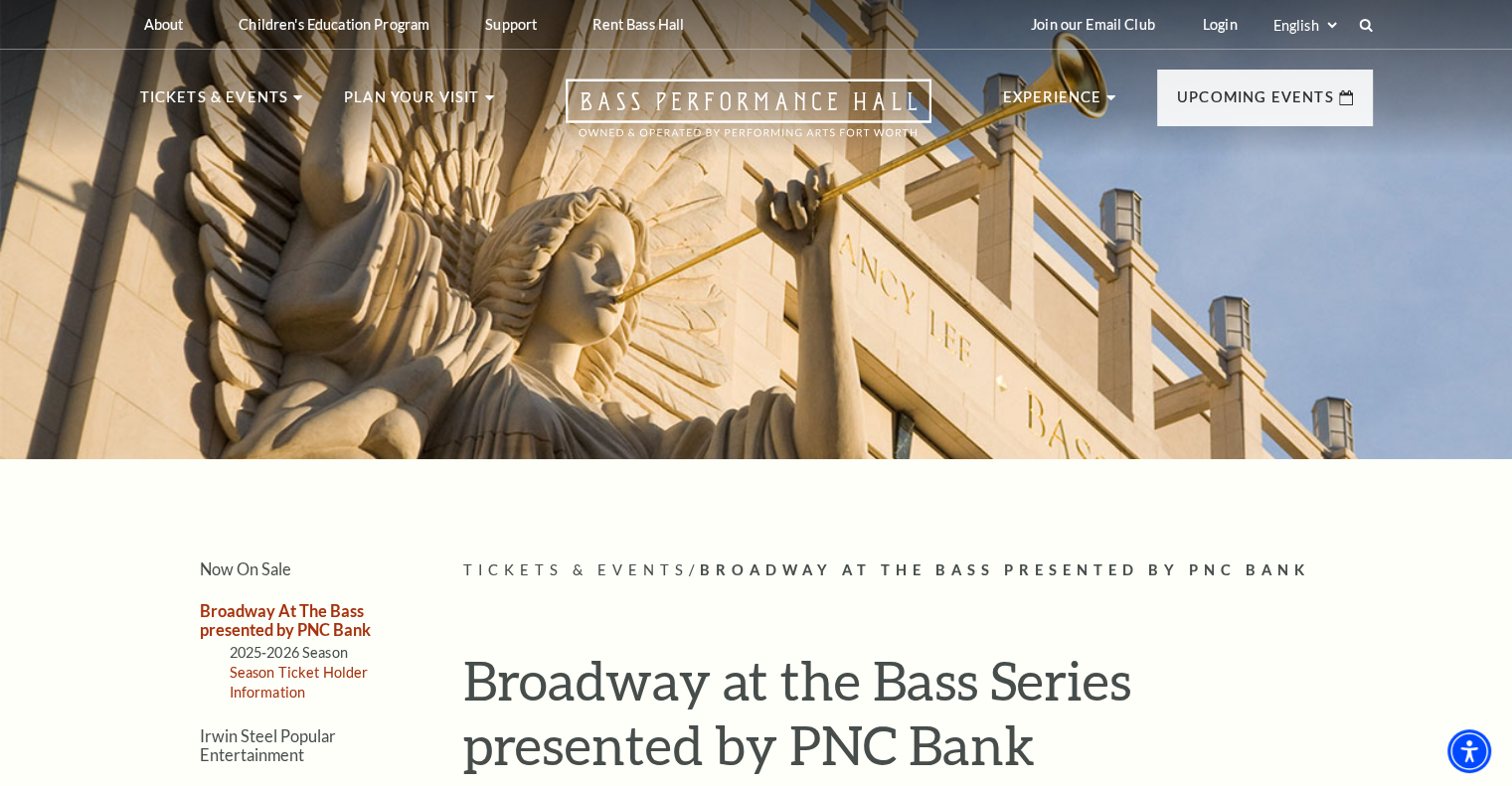 click on "Season Ticket Holder Information" at bounding box center [299, 682] 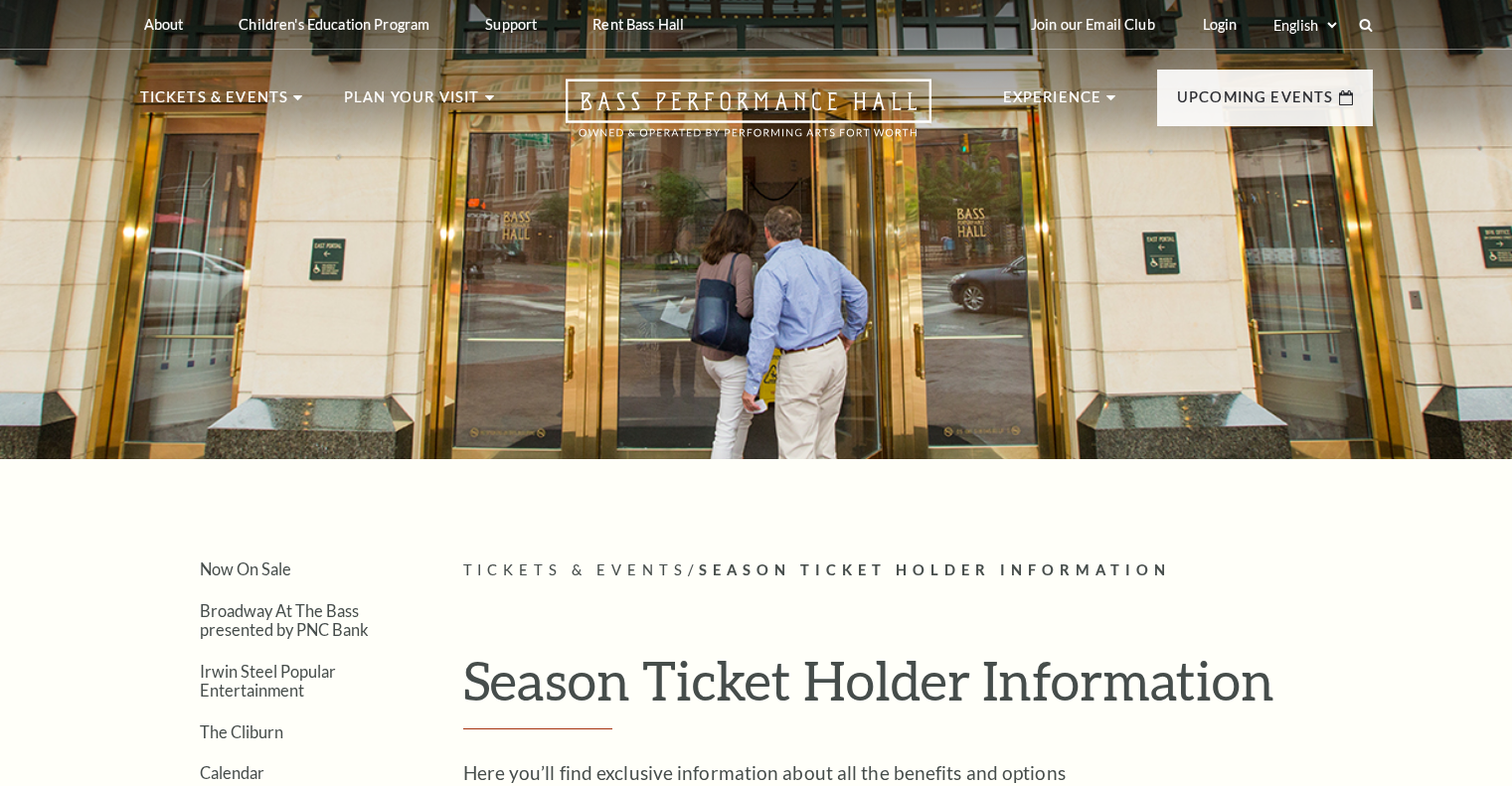 scroll, scrollTop: 0, scrollLeft: 0, axis: both 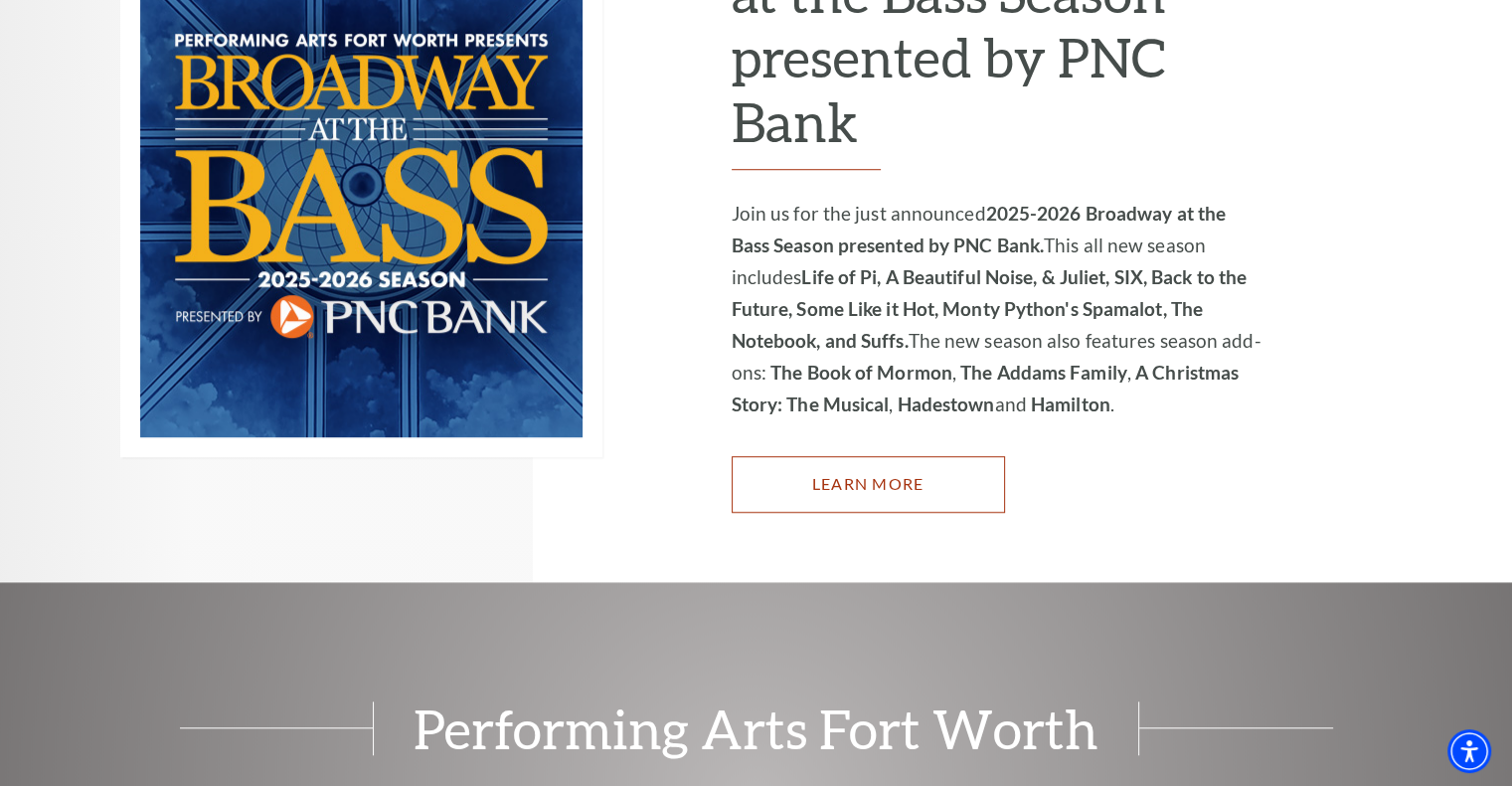 click on "Learn More" at bounding box center (868, 484) 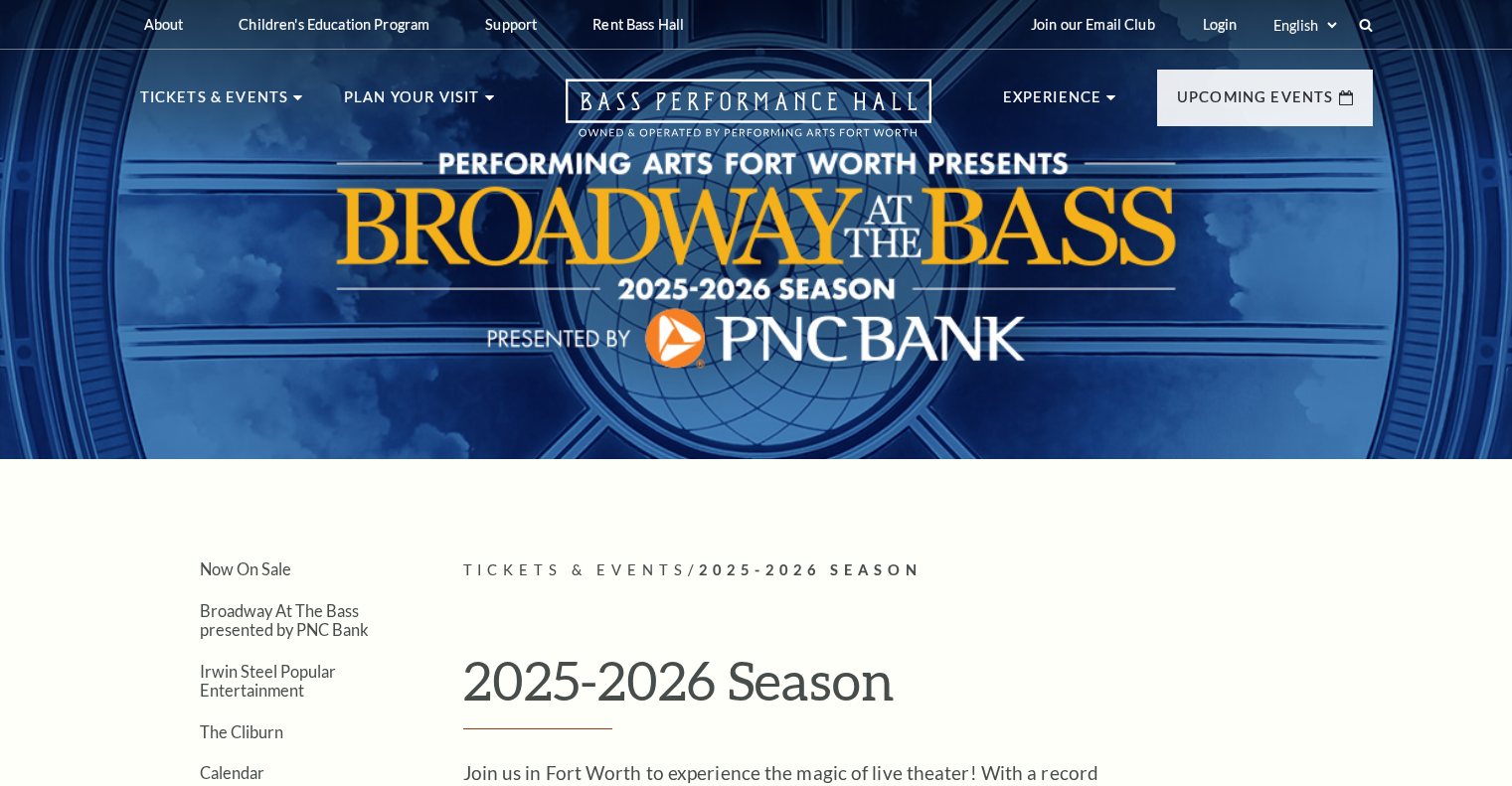 scroll, scrollTop: 0, scrollLeft: 0, axis: both 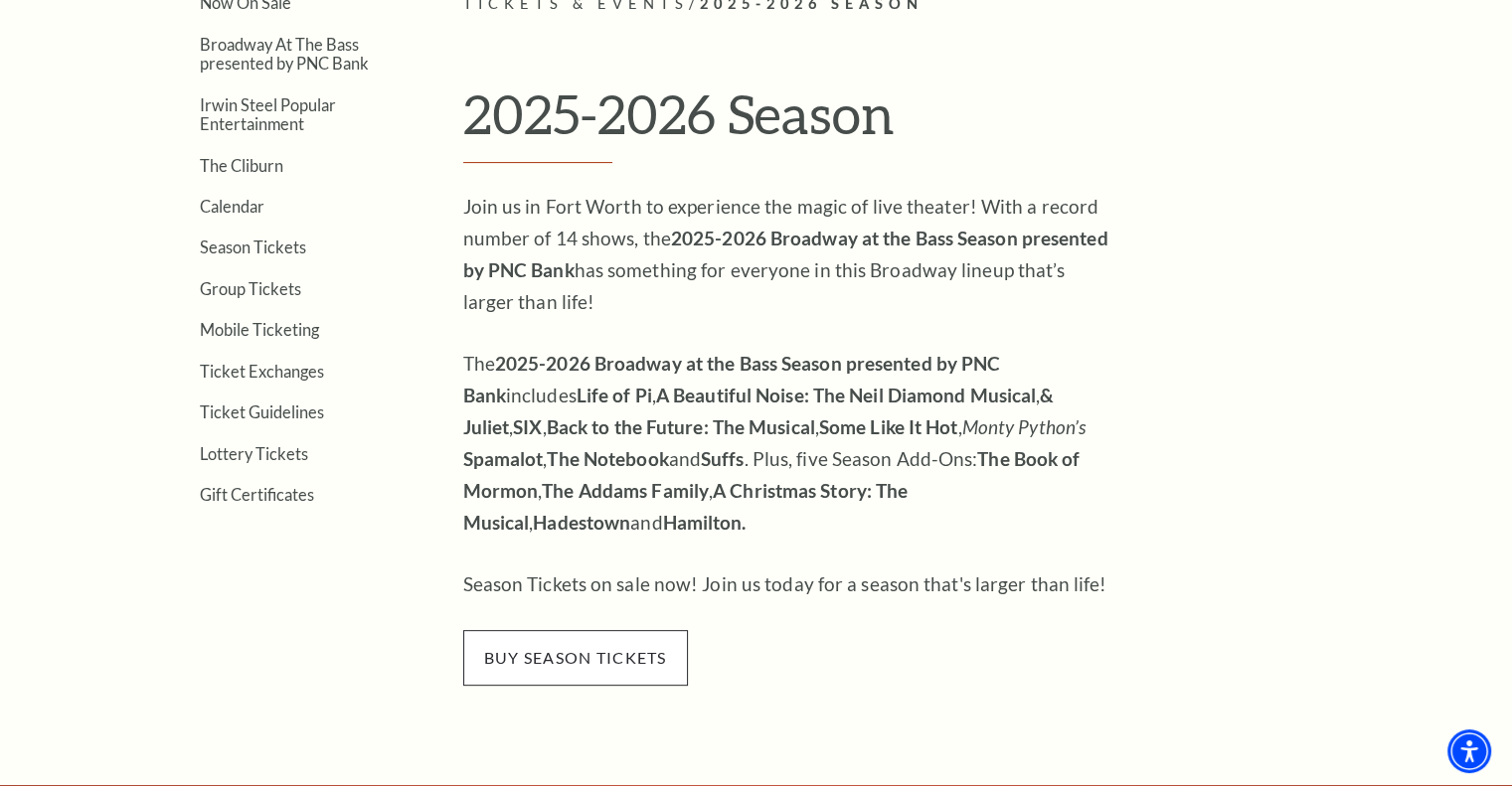 click on "buy season tickets" at bounding box center [576, 658] 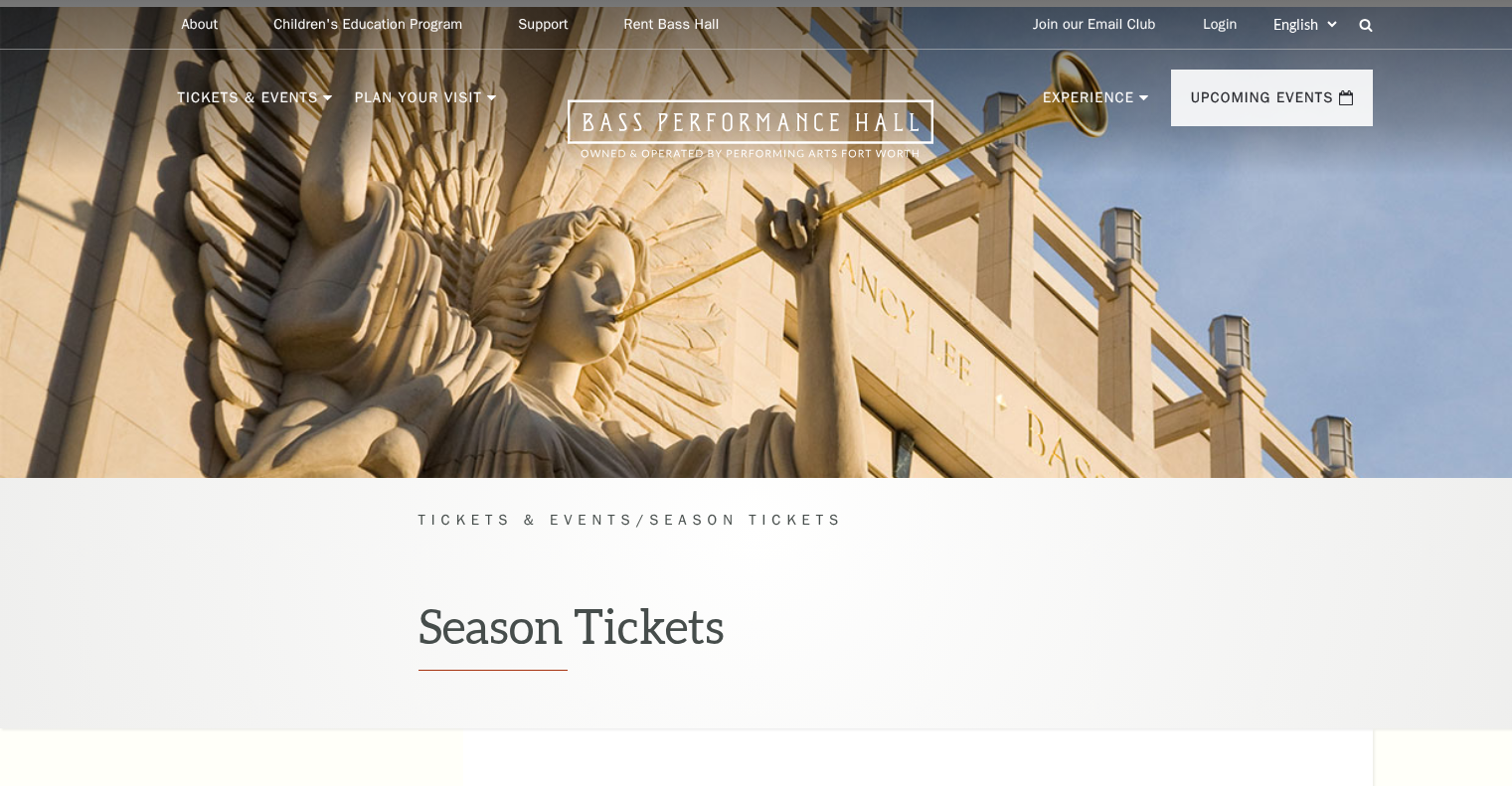 scroll, scrollTop: 0, scrollLeft: 0, axis: both 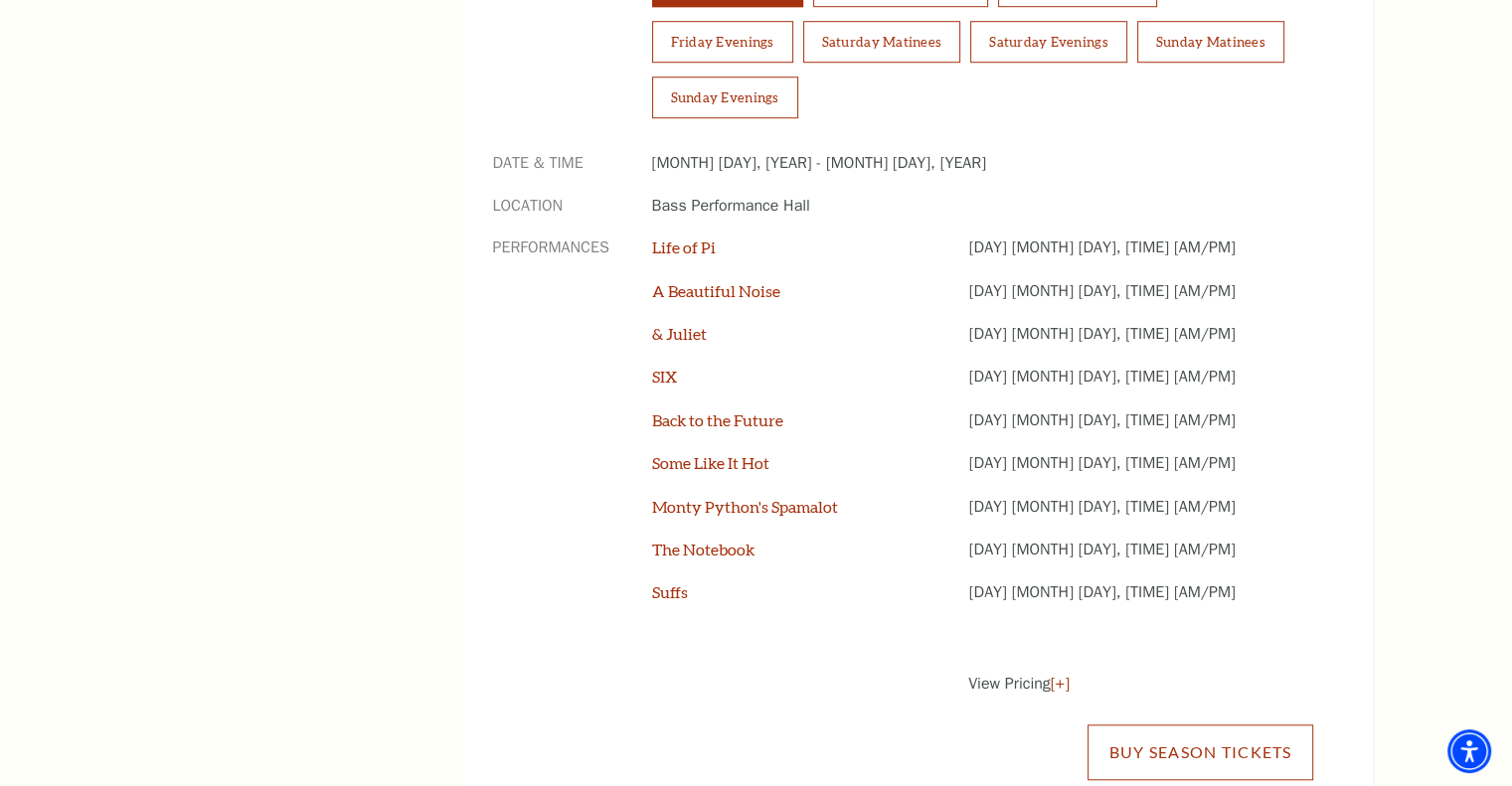 click on "Buy Season Tickets" at bounding box center [1200, 752] 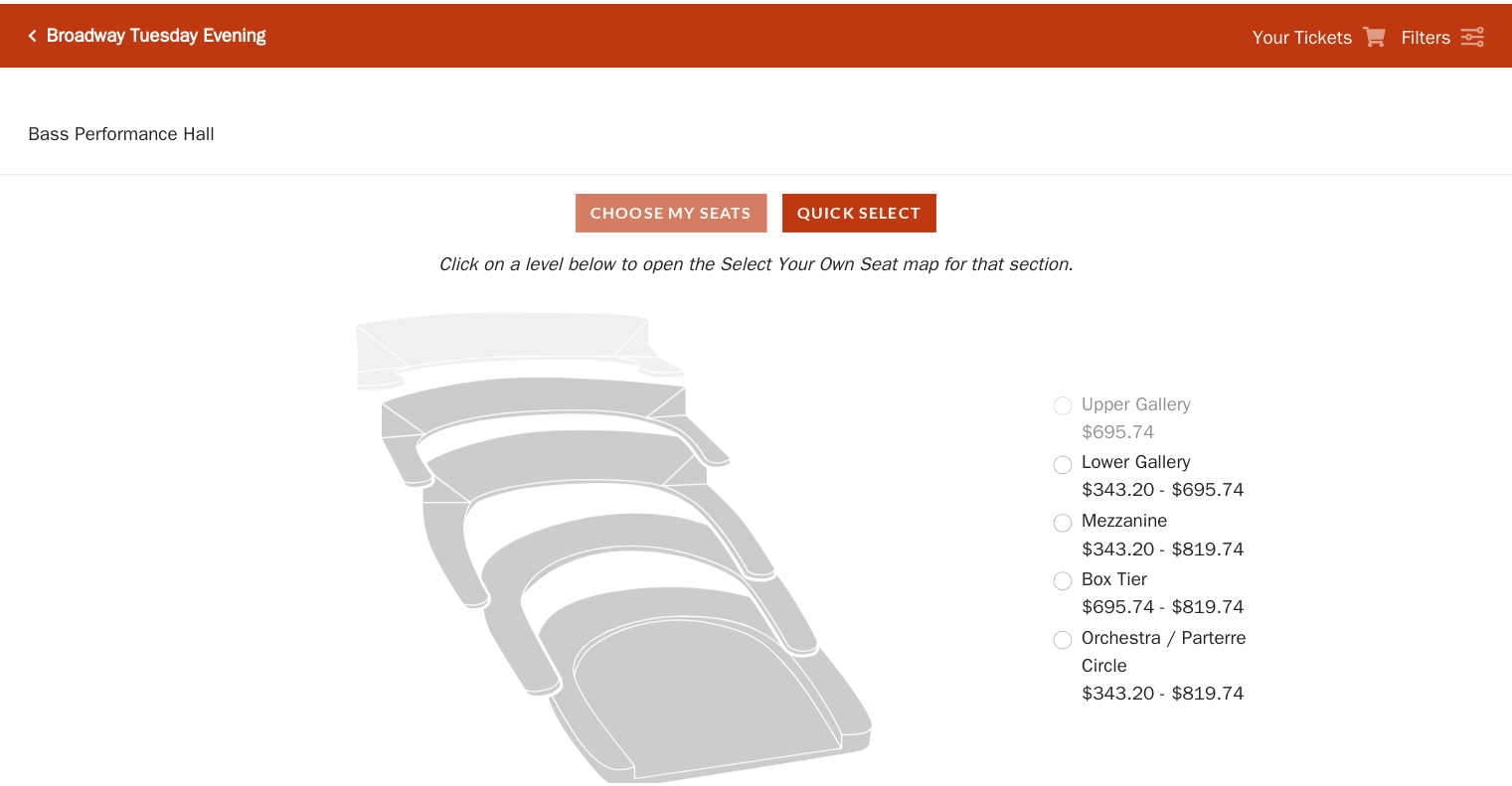 scroll, scrollTop: 0, scrollLeft: 0, axis: both 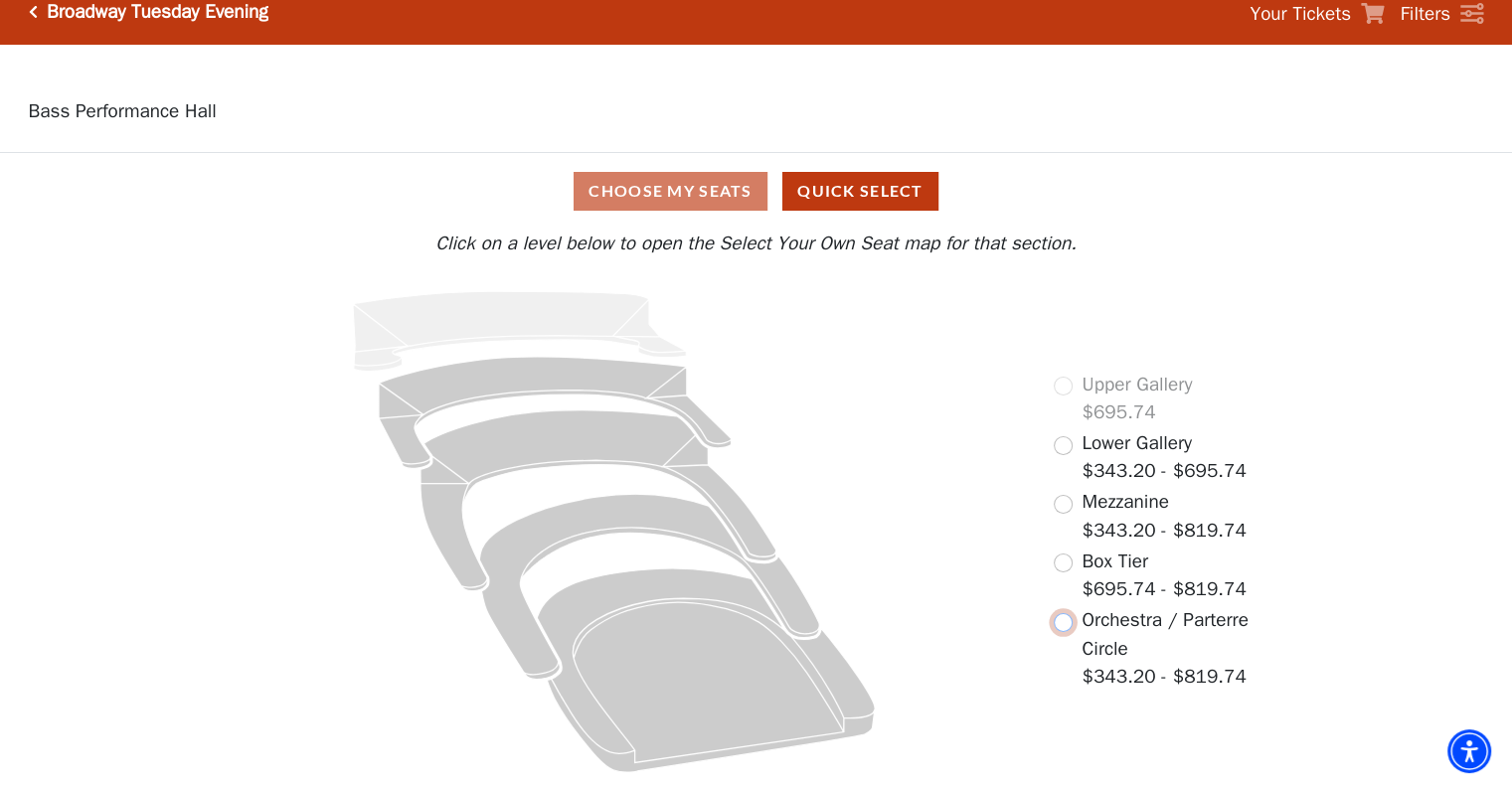 click at bounding box center [1063, 622] 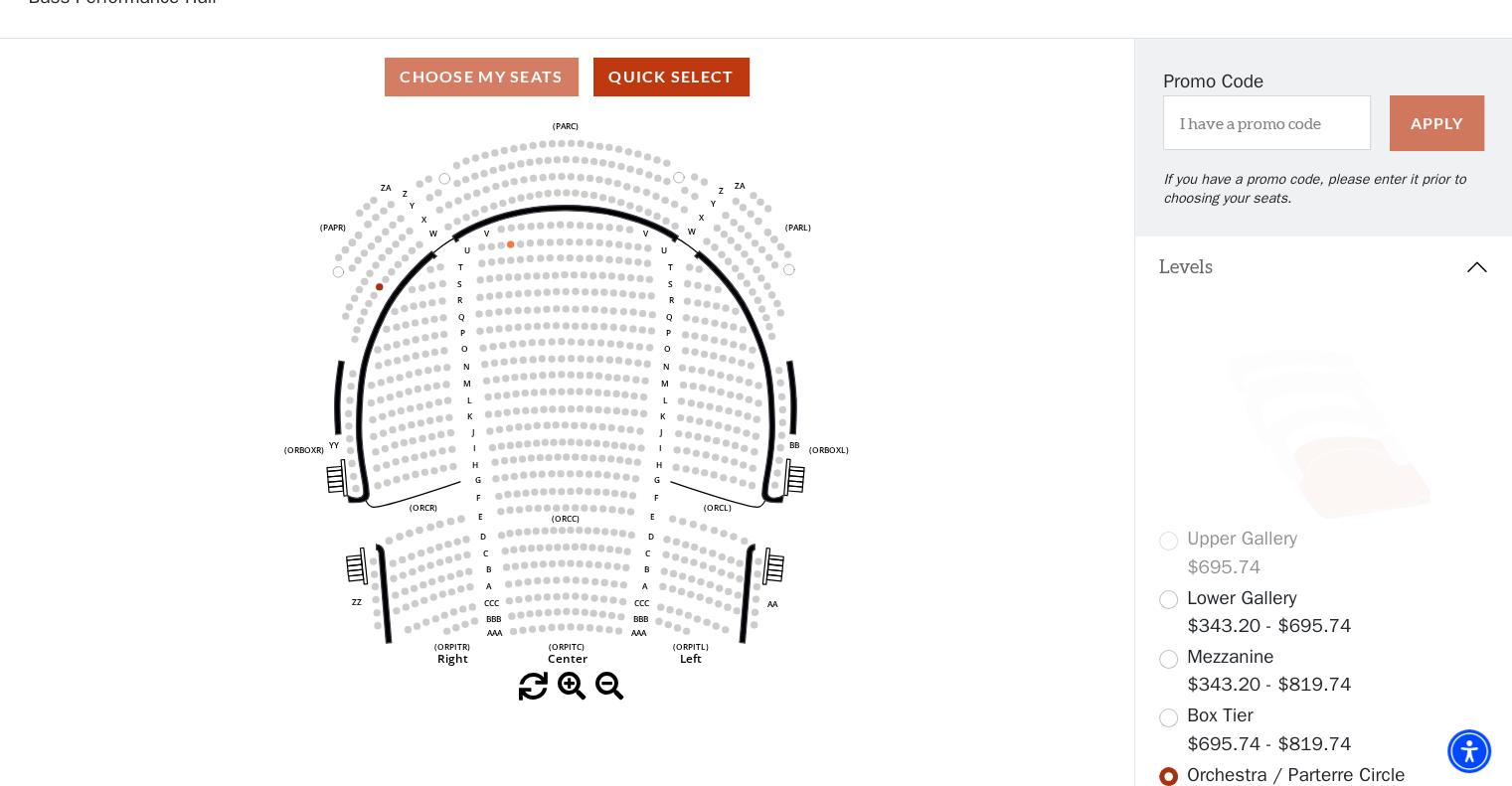 scroll, scrollTop: 151, scrollLeft: 0, axis: vertical 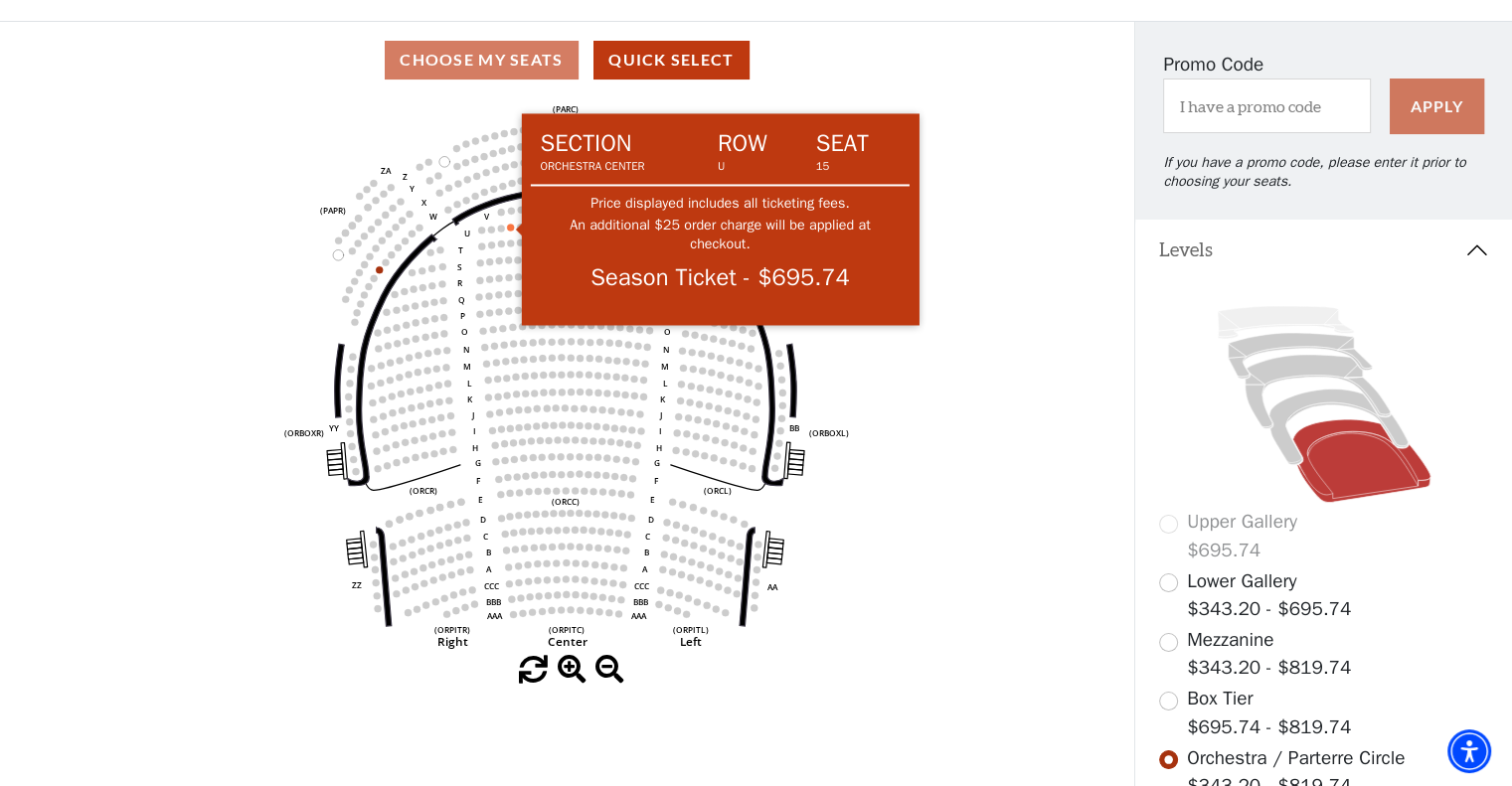 click 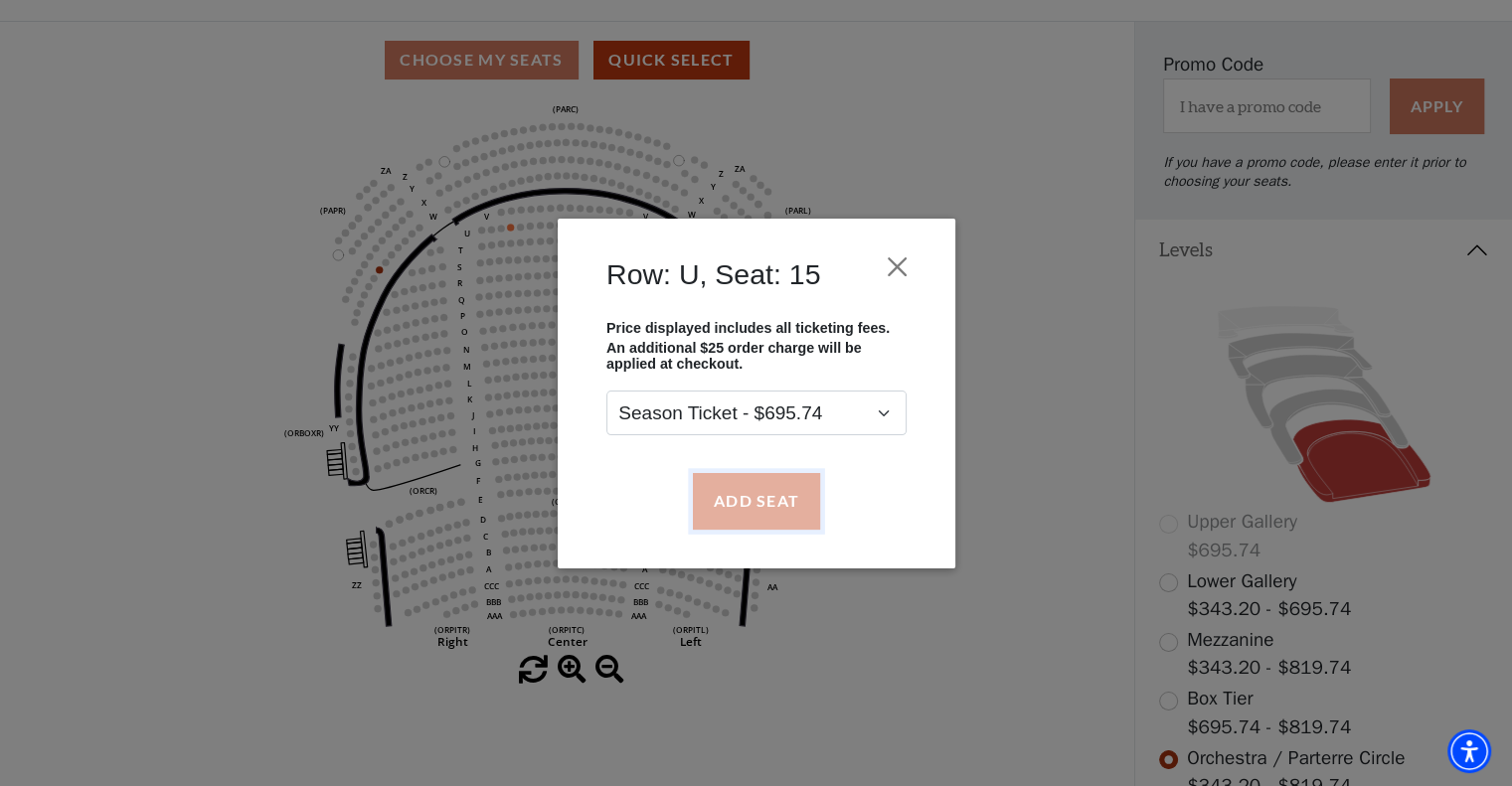 click on "Add Seat" at bounding box center (756, 501) 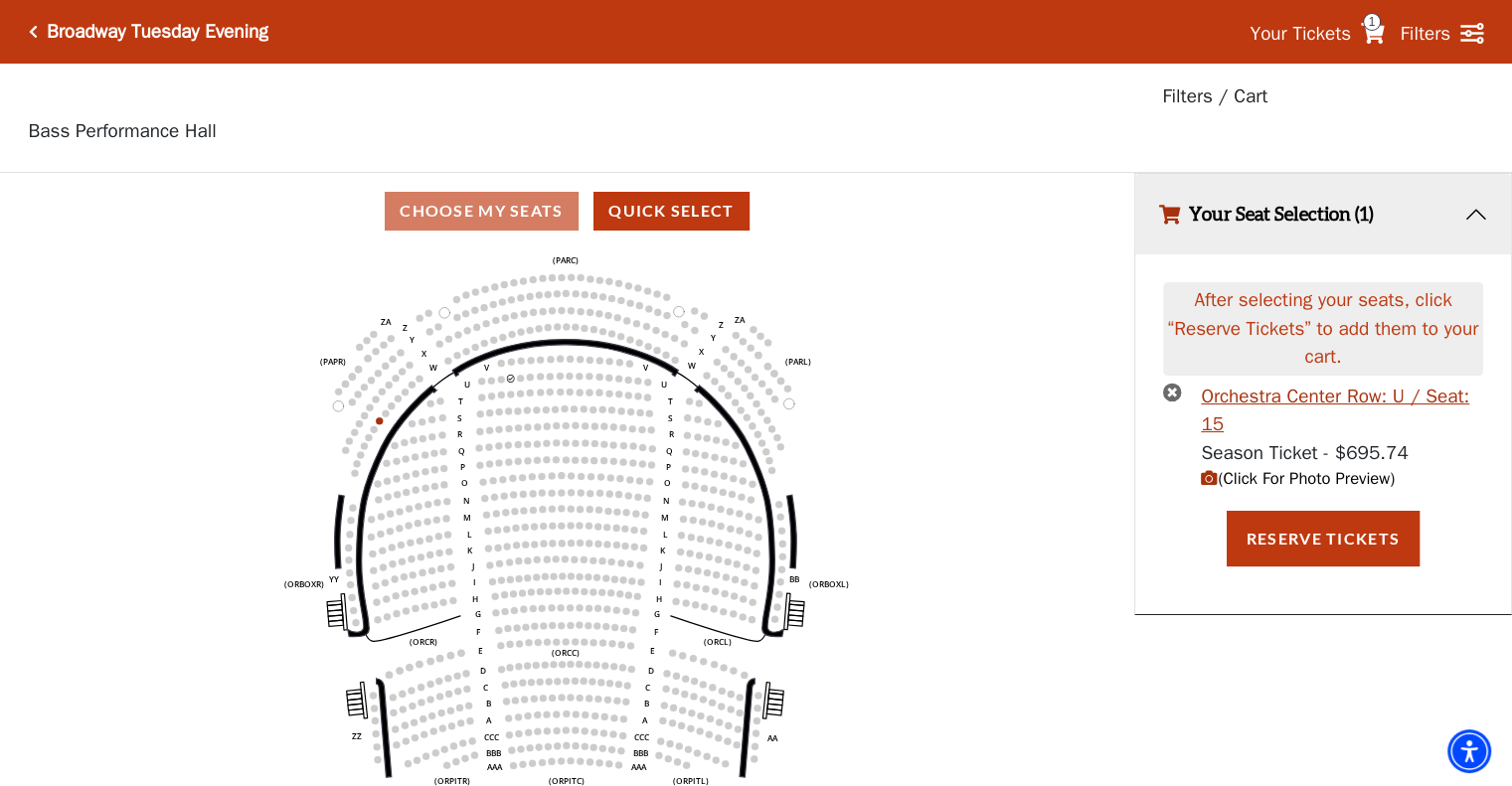 scroll, scrollTop: 48, scrollLeft: 0, axis: vertical 